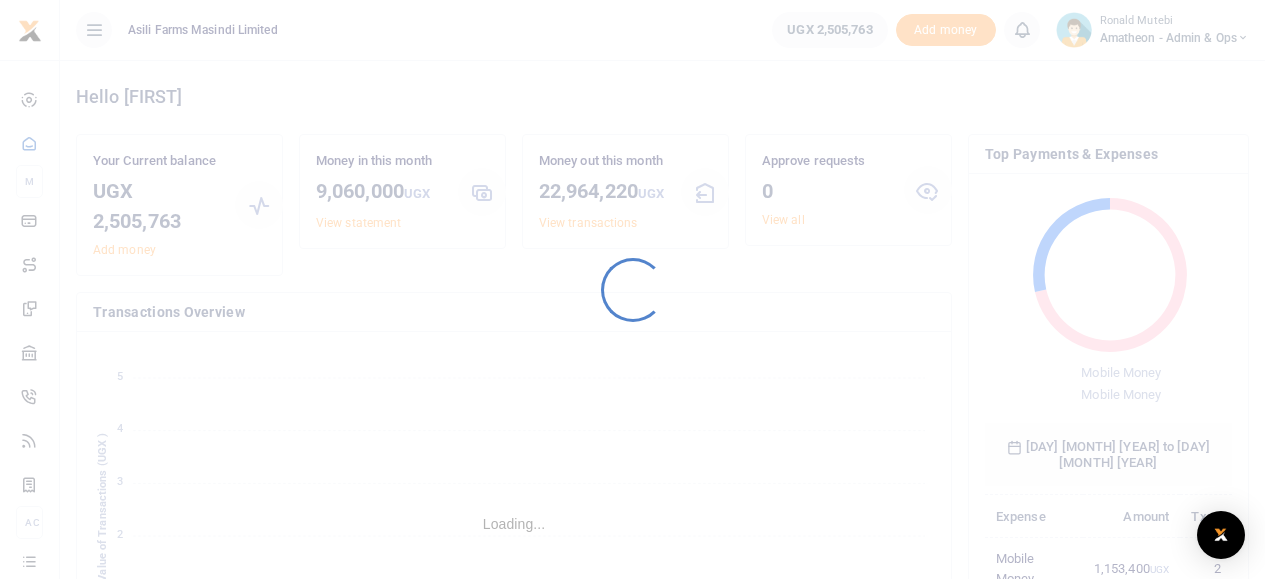 scroll, scrollTop: 0, scrollLeft: 0, axis: both 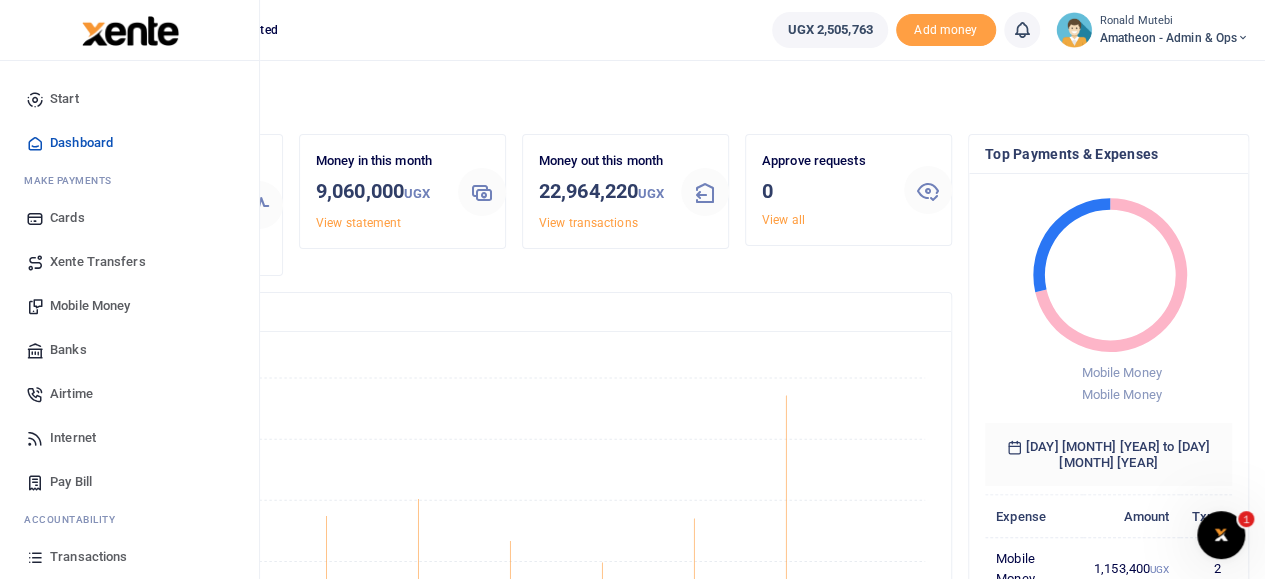 click on "Mobile Money" at bounding box center (90, 306) 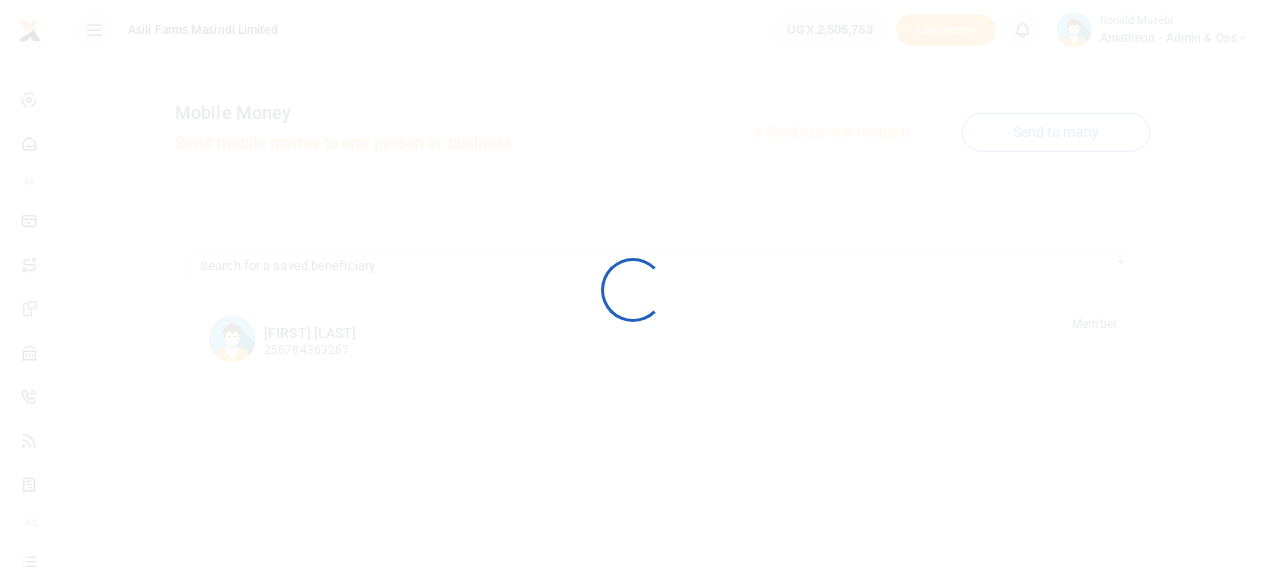 scroll, scrollTop: 0, scrollLeft: 0, axis: both 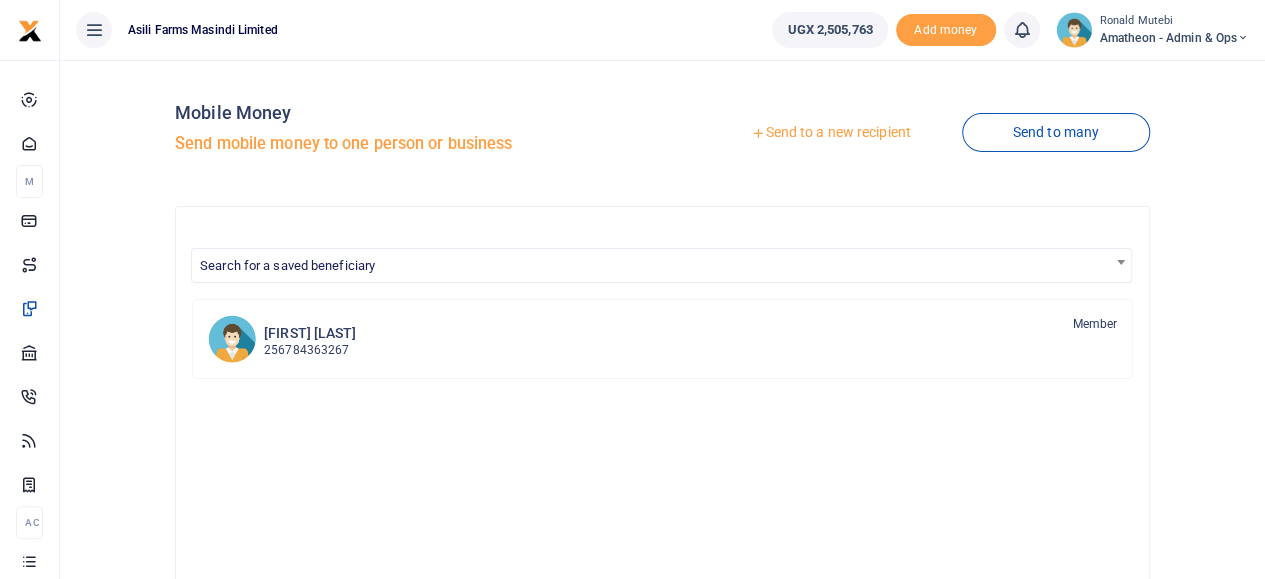 click on "Send to a new recipient" at bounding box center [830, 133] 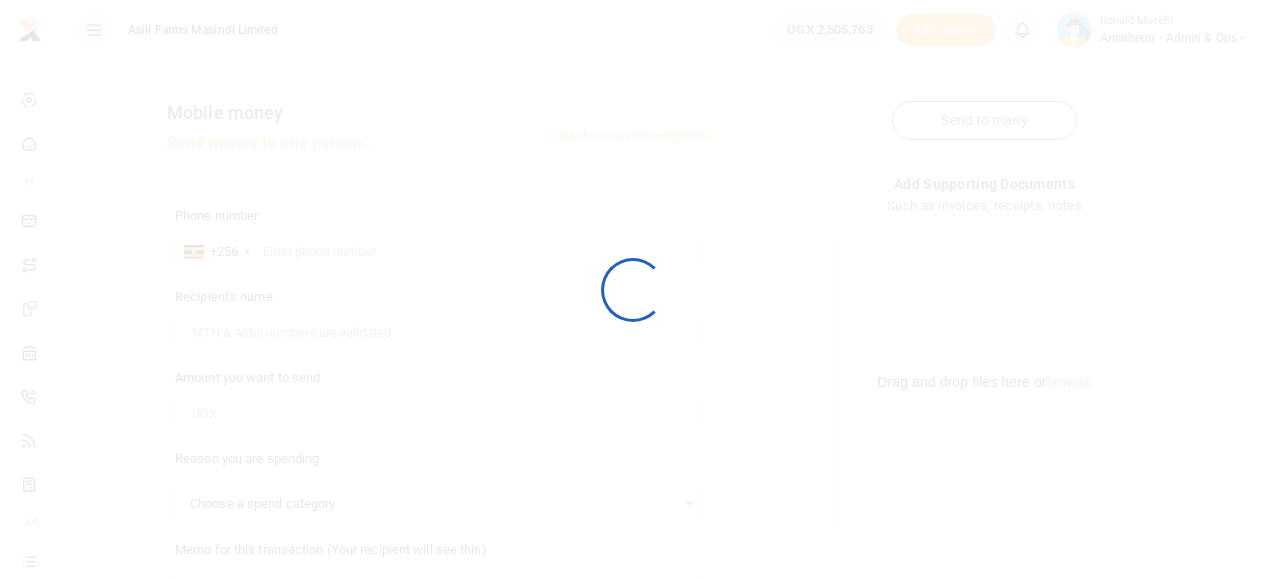 select 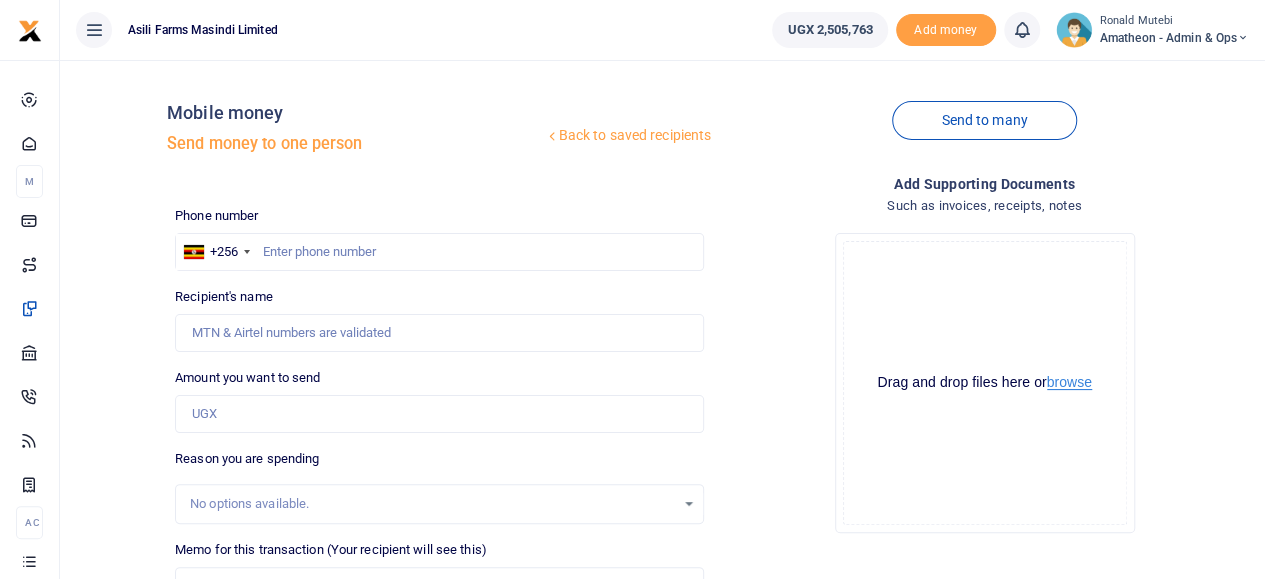 click on "browse" at bounding box center [1069, 382] 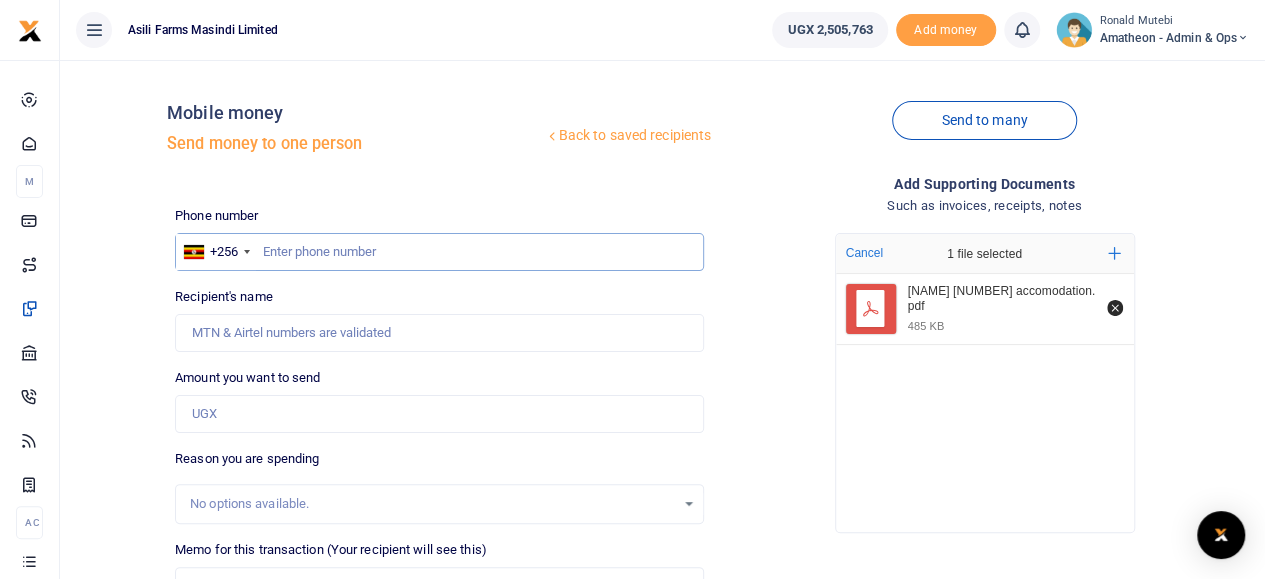 click at bounding box center (439, 252) 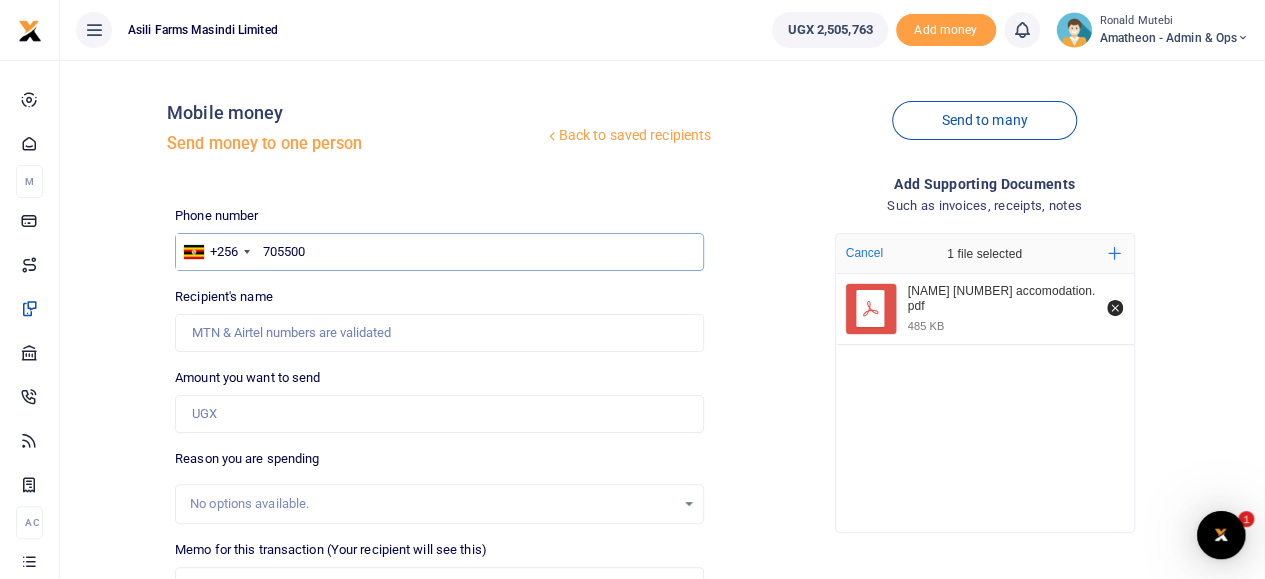 scroll, scrollTop: 0, scrollLeft: 0, axis: both 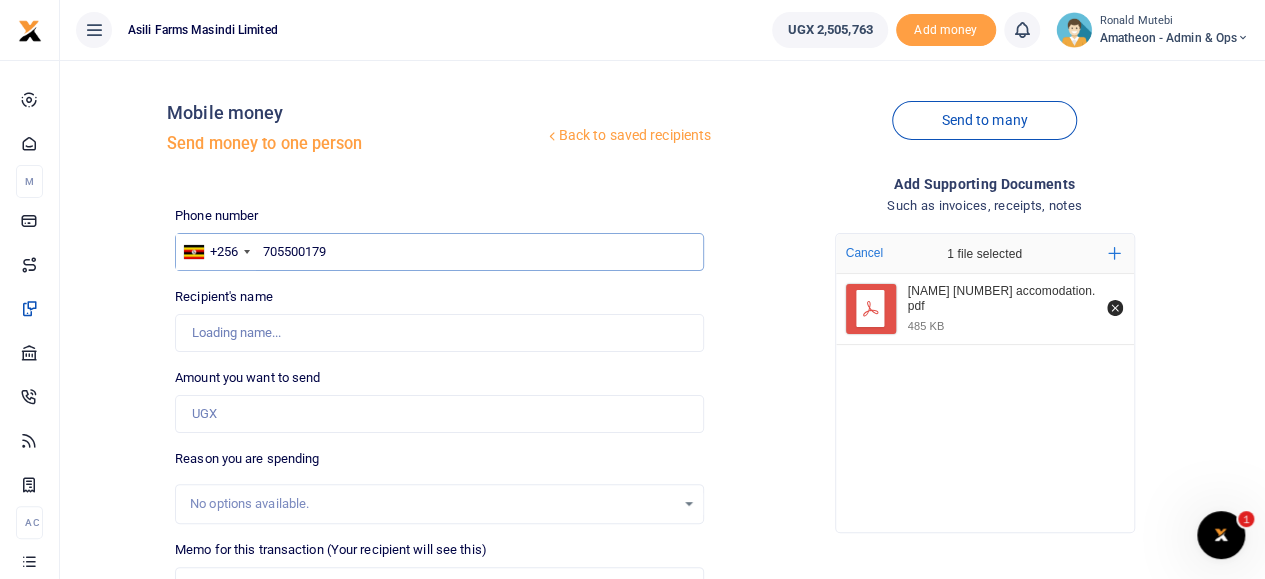type on "705500179" 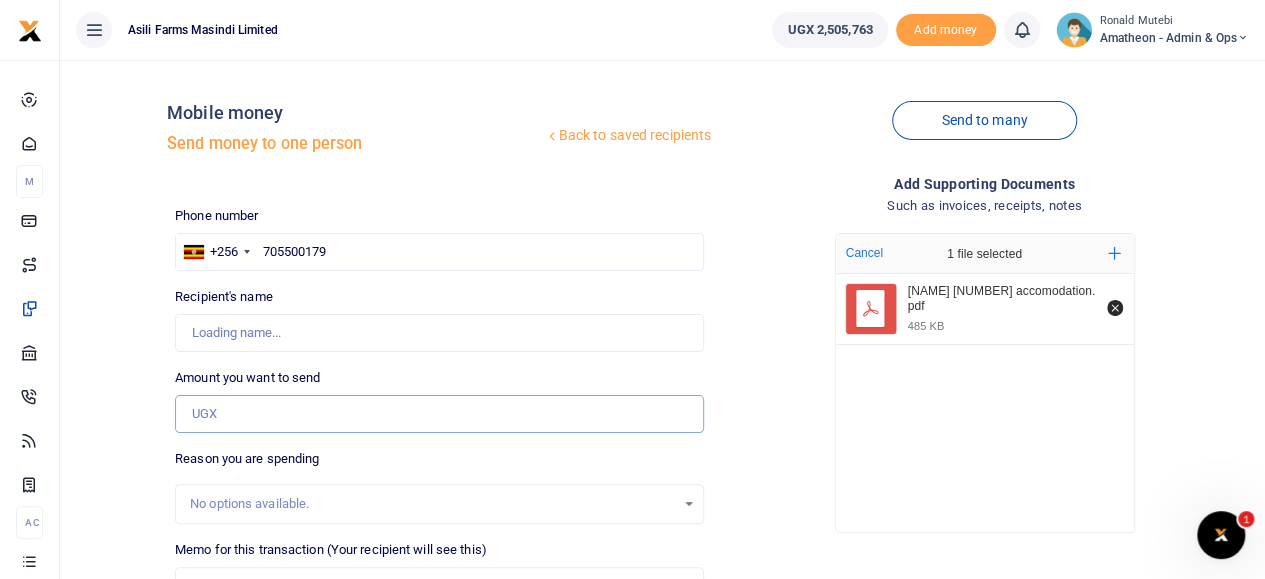 type on "Nakato Maria" 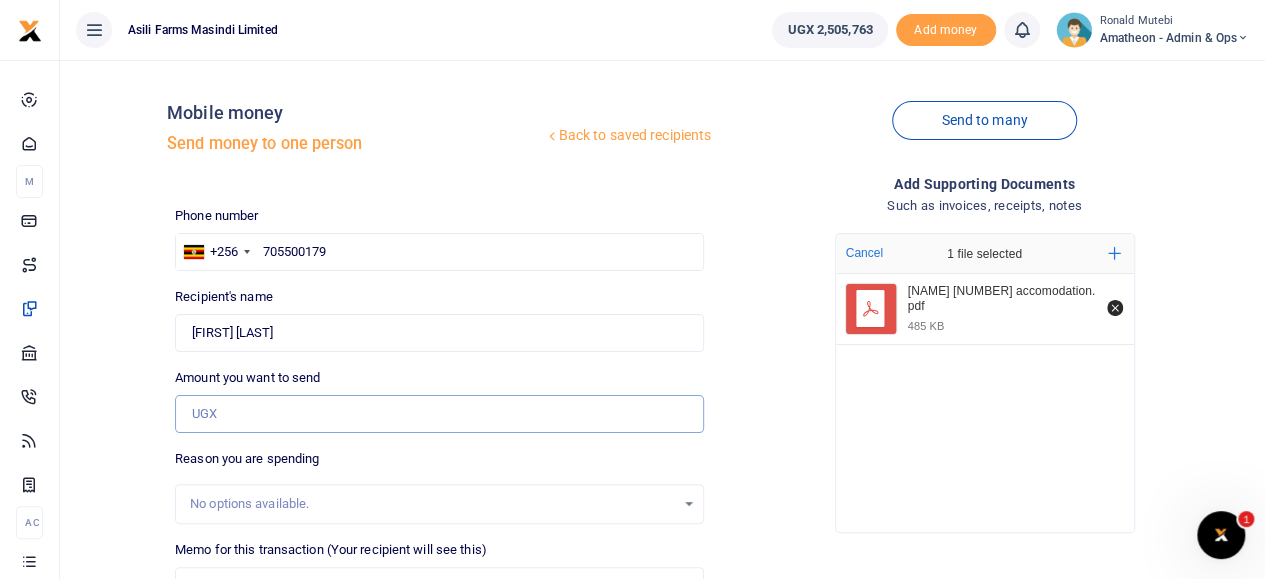 click on "Amount you want to send" at bounding box center (439, 414) 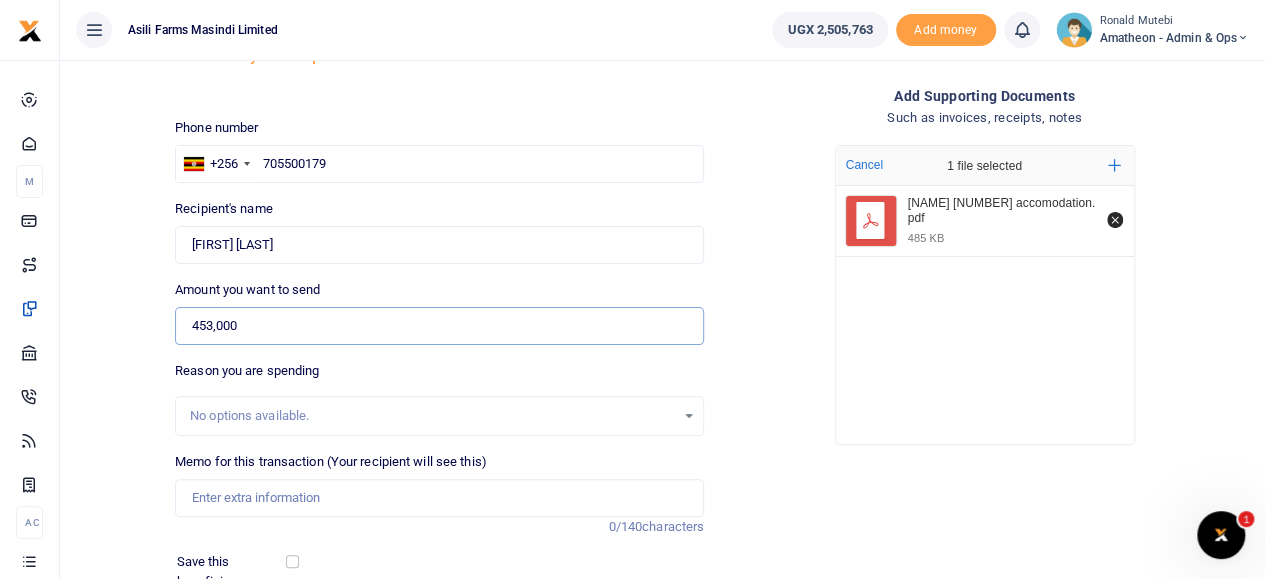 scroll, scrollTop: 200, scrollLeft: 0, axis: vertical 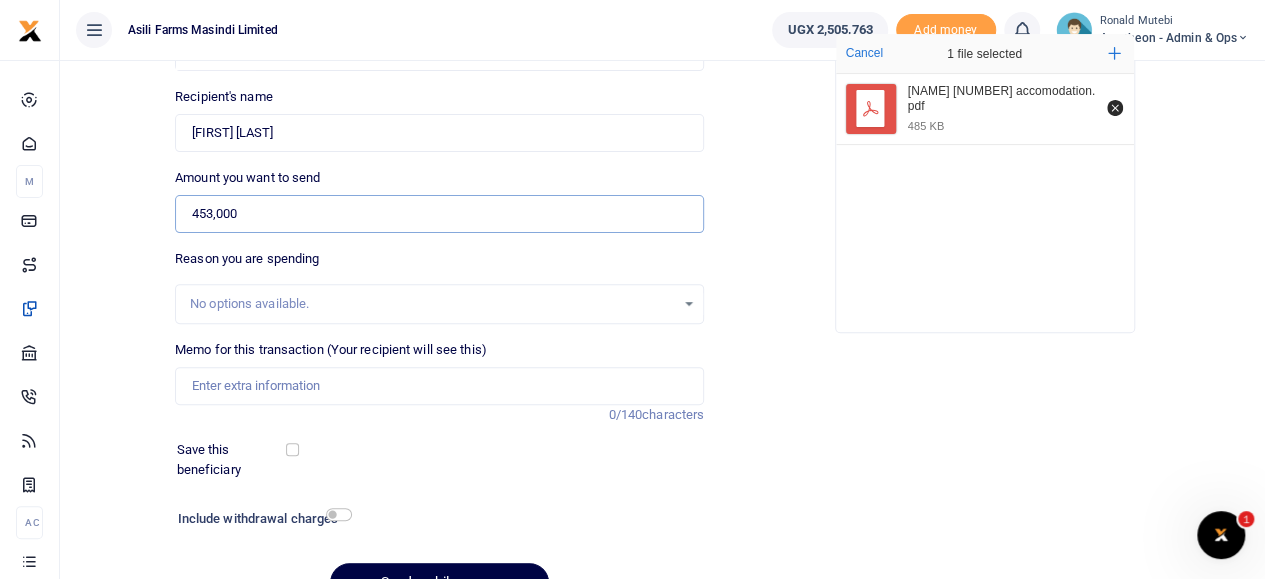 type on "453,000" 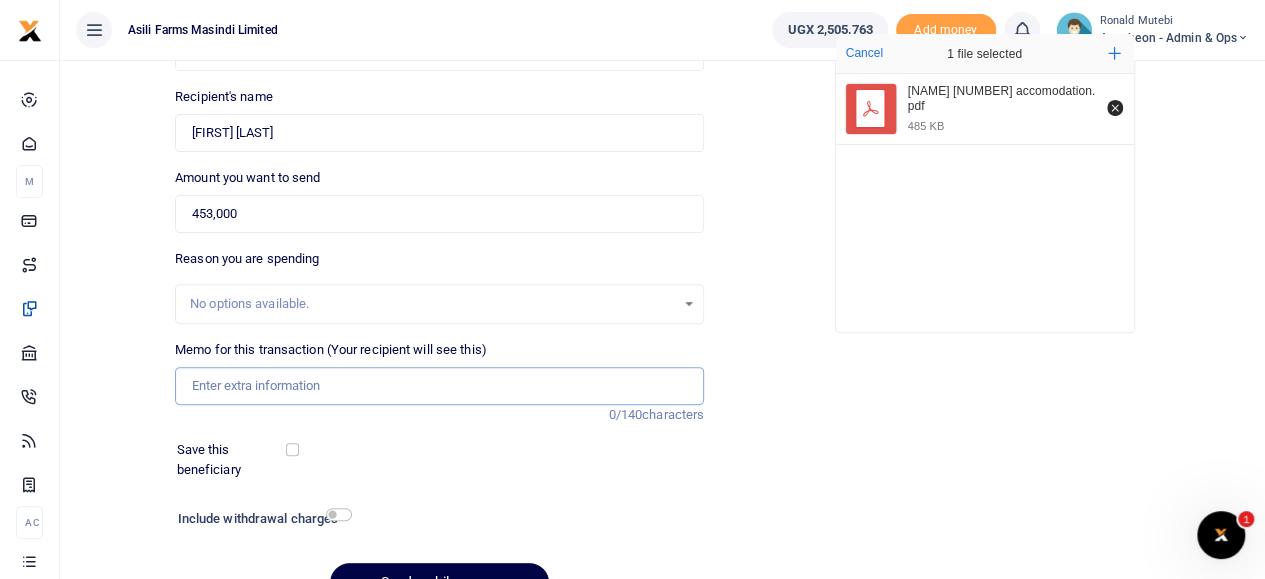 click on "Memo for this transaction (Your recipient will see this)" at bounding box center [439, 386] 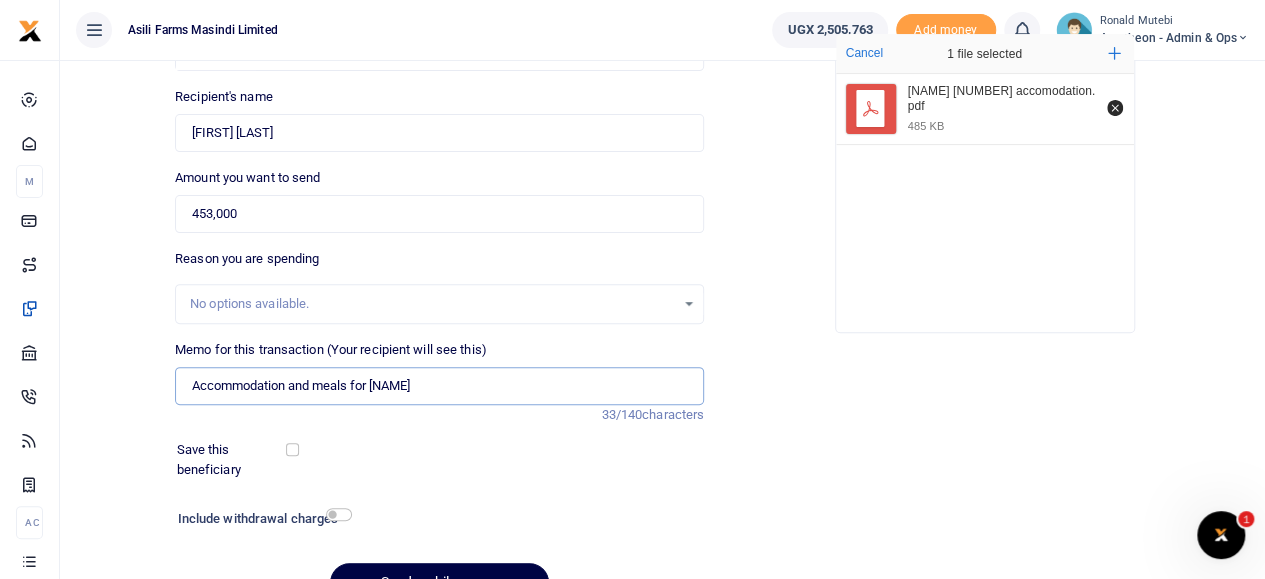 click on "Accommodation and meals for Rafik" at bounding box center [439, 386] 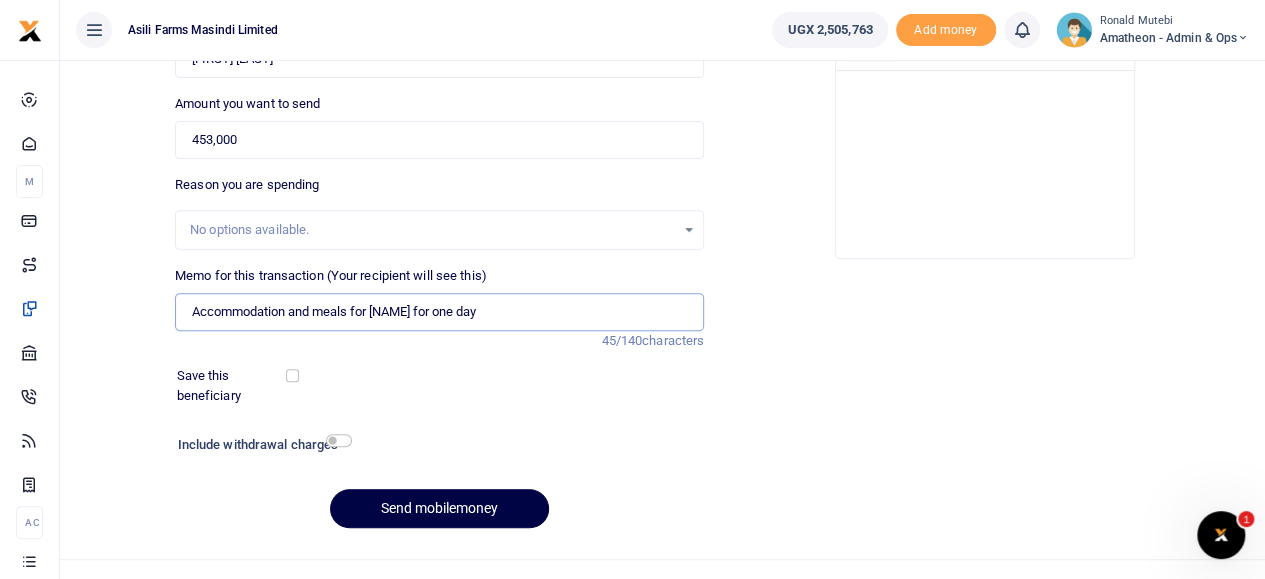 scroll, scrollTop: 300, scrollLeft: 0, axis: vertical 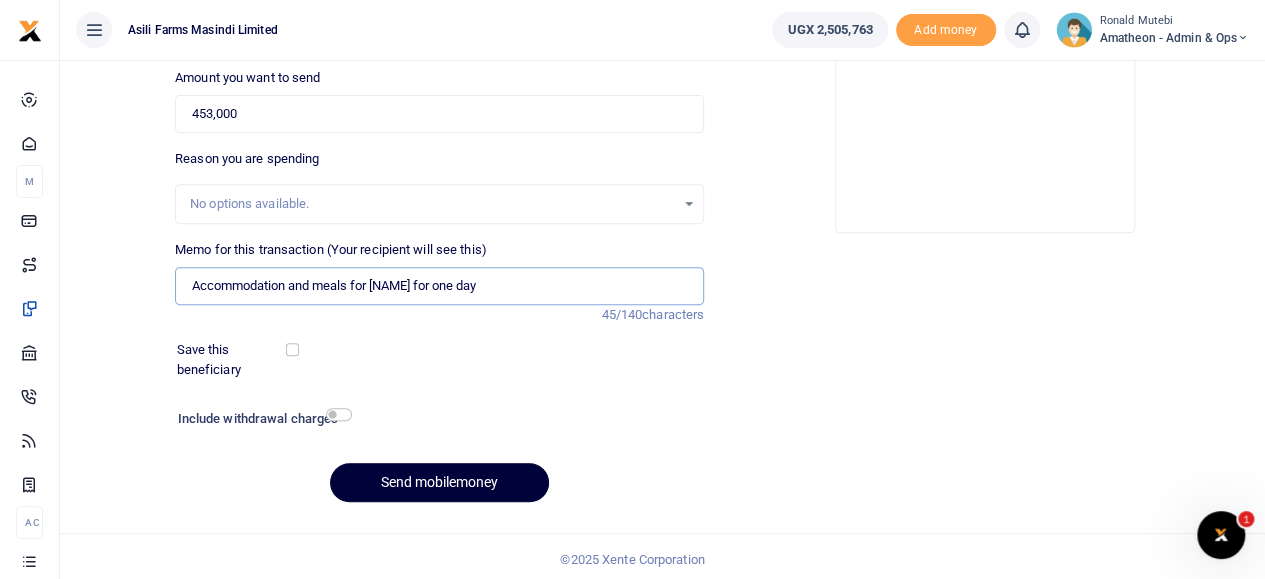 type on "Accommodation and meals for Rafik for one day" 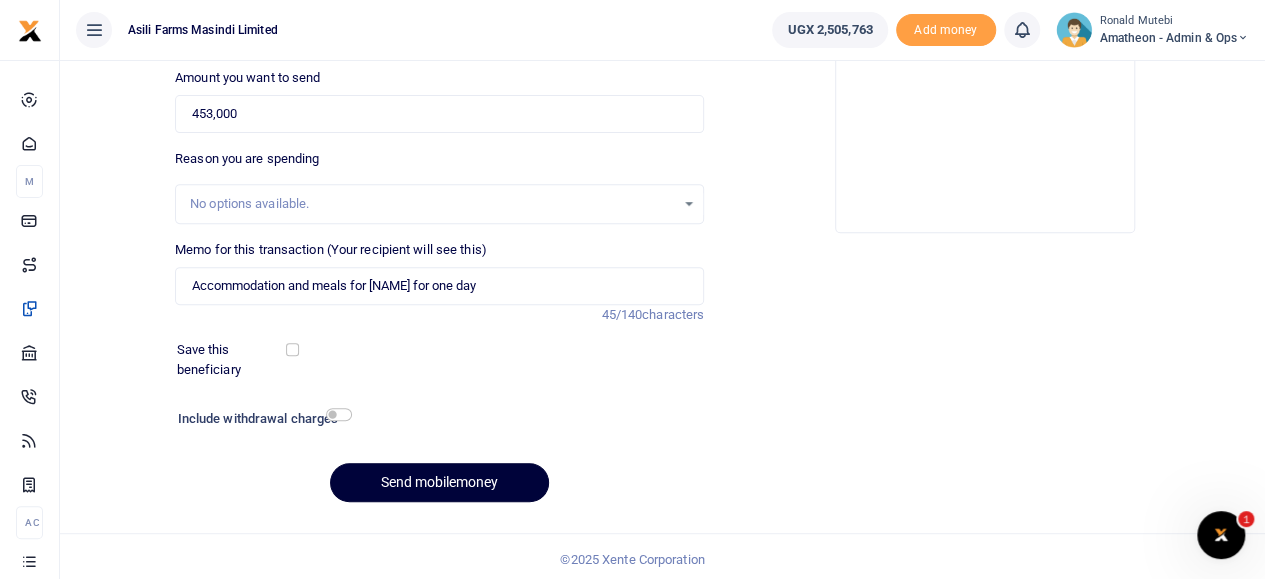 click on "Send mobilemoney" at bounding box center [439, 482] 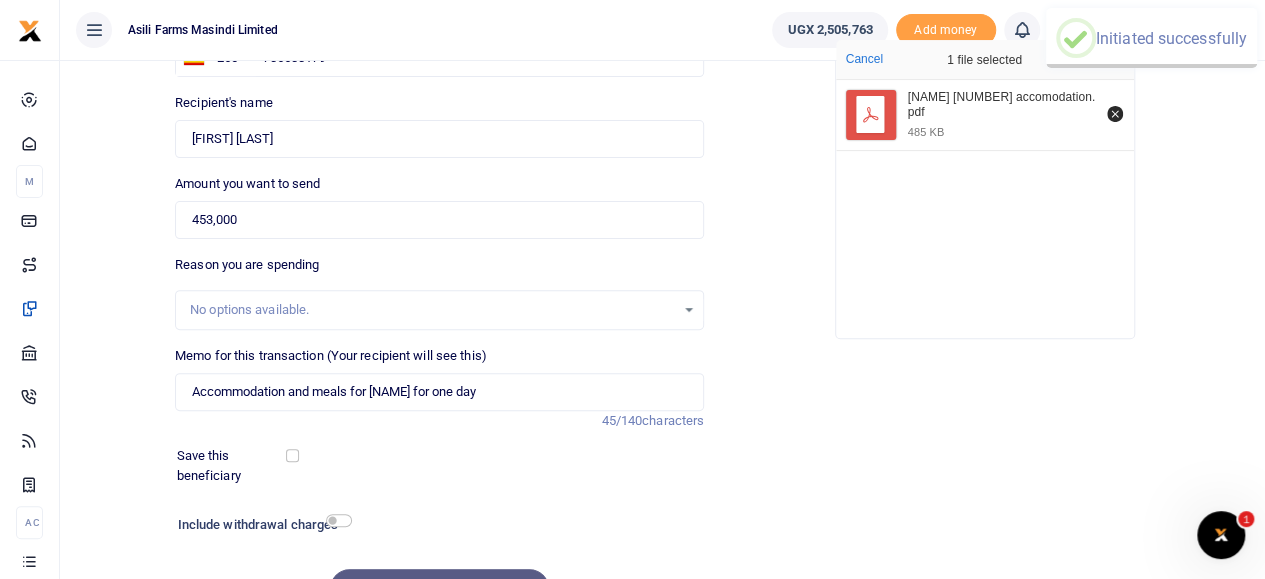scroll, scrollTop: 0, scrollLeft: 0, axis: both 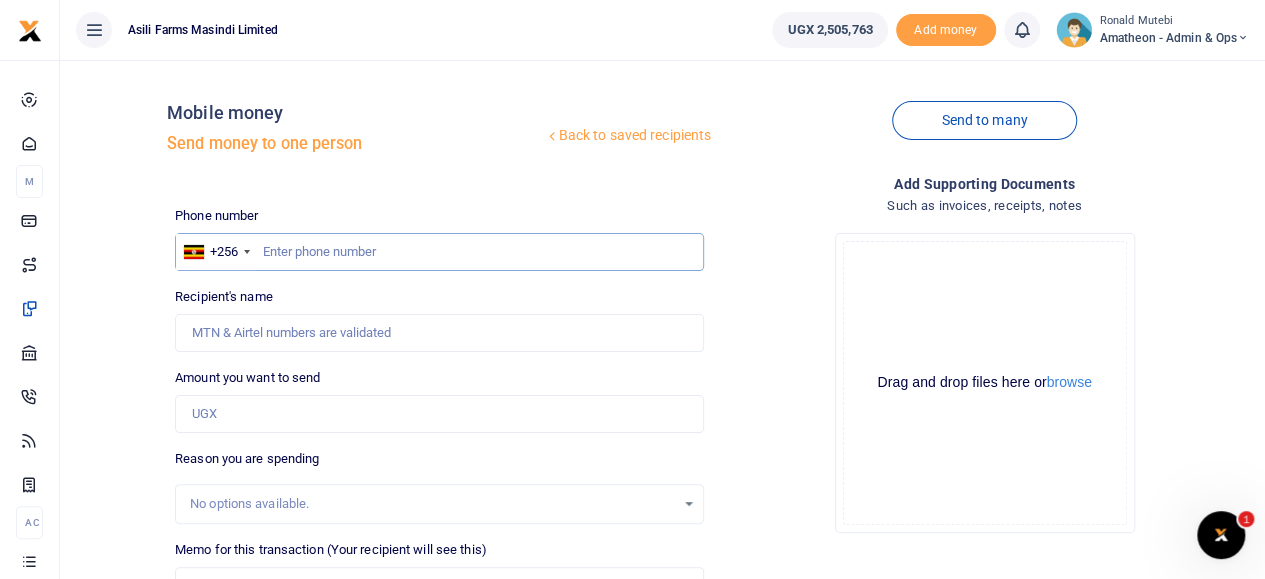 click at bounding box center (439, 252) 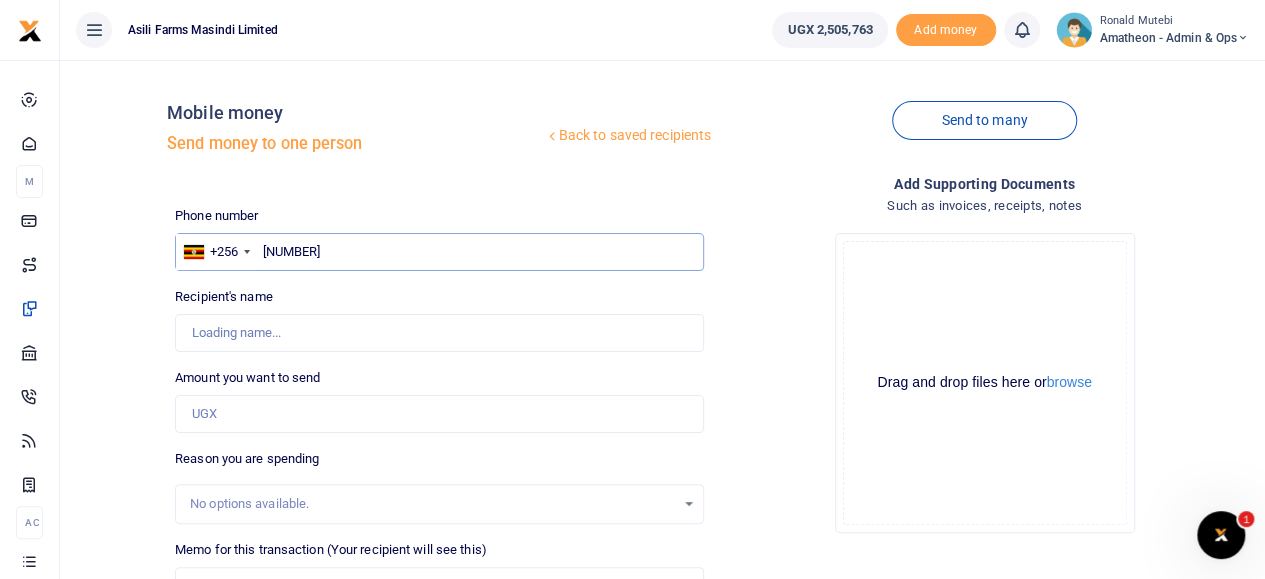 type on "Christopher Akugizibwe" 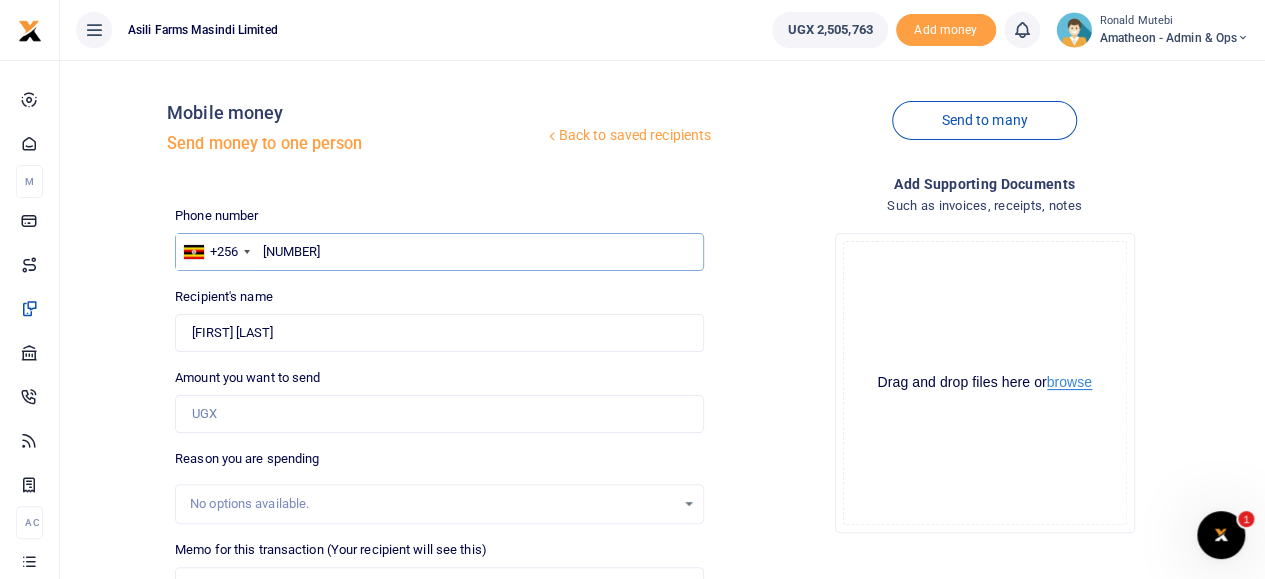 type on "779215998" 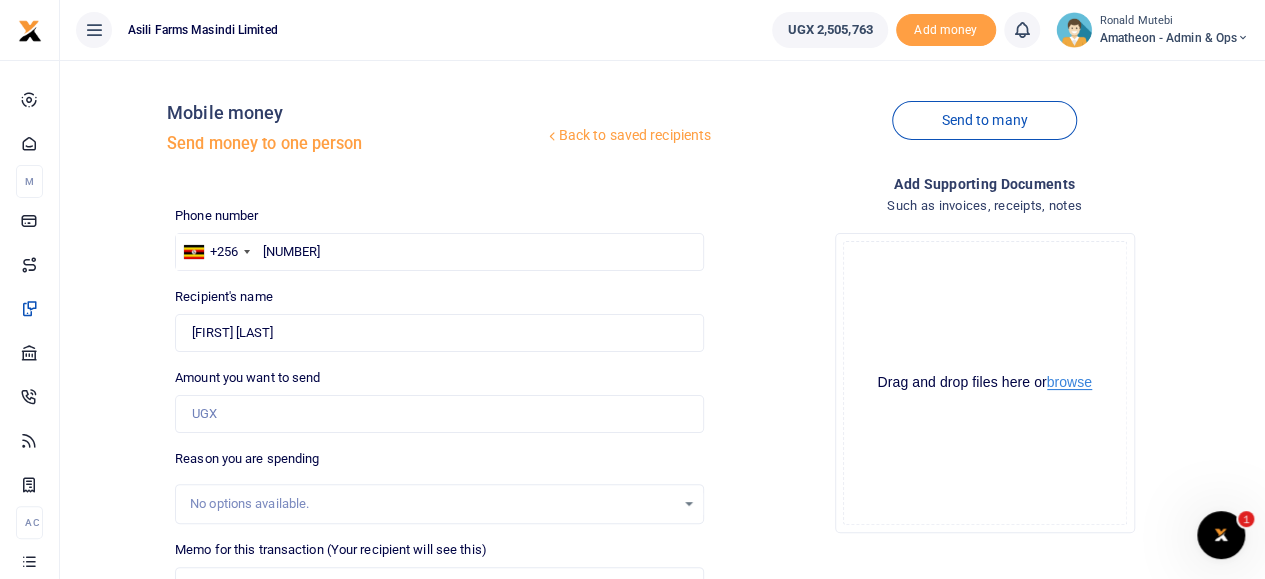 click on "browse" at bounding box center [1069, 382] 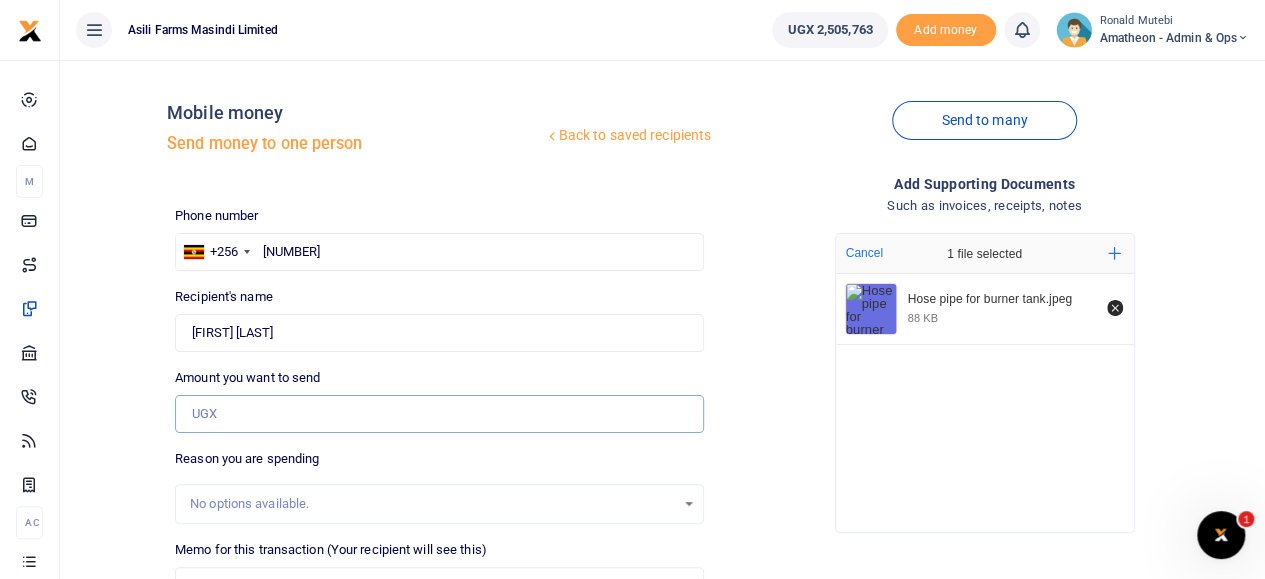 click on "Amount you want to send" at bounding box center [439, 414] 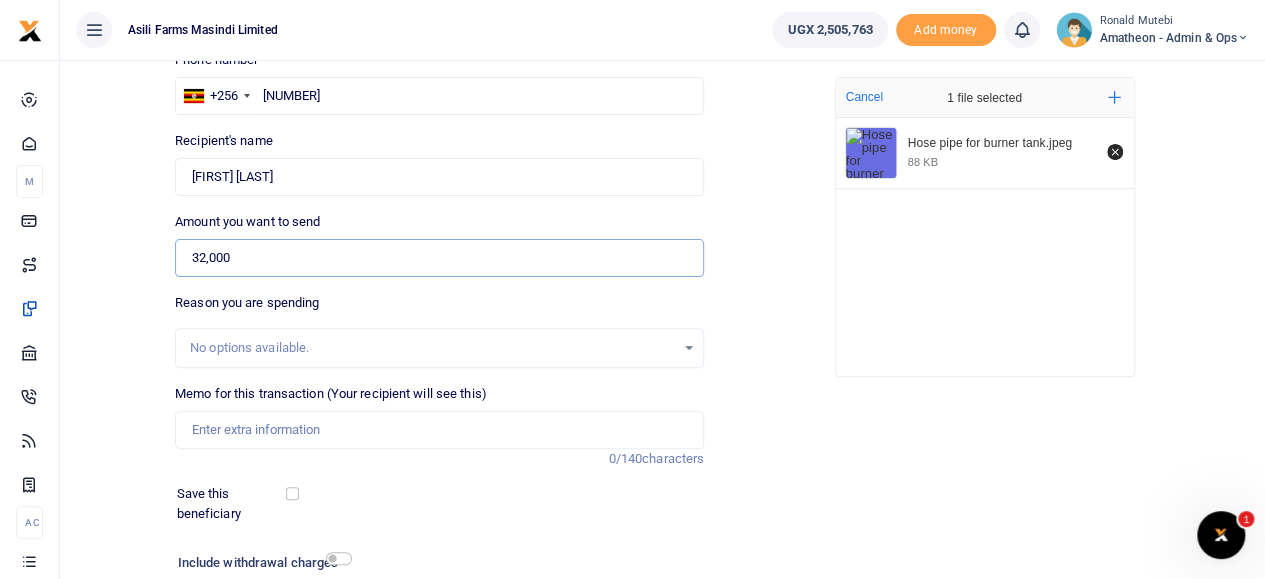 scroll, scrollTop: 200, scrollLeft: 0, axis: vertical 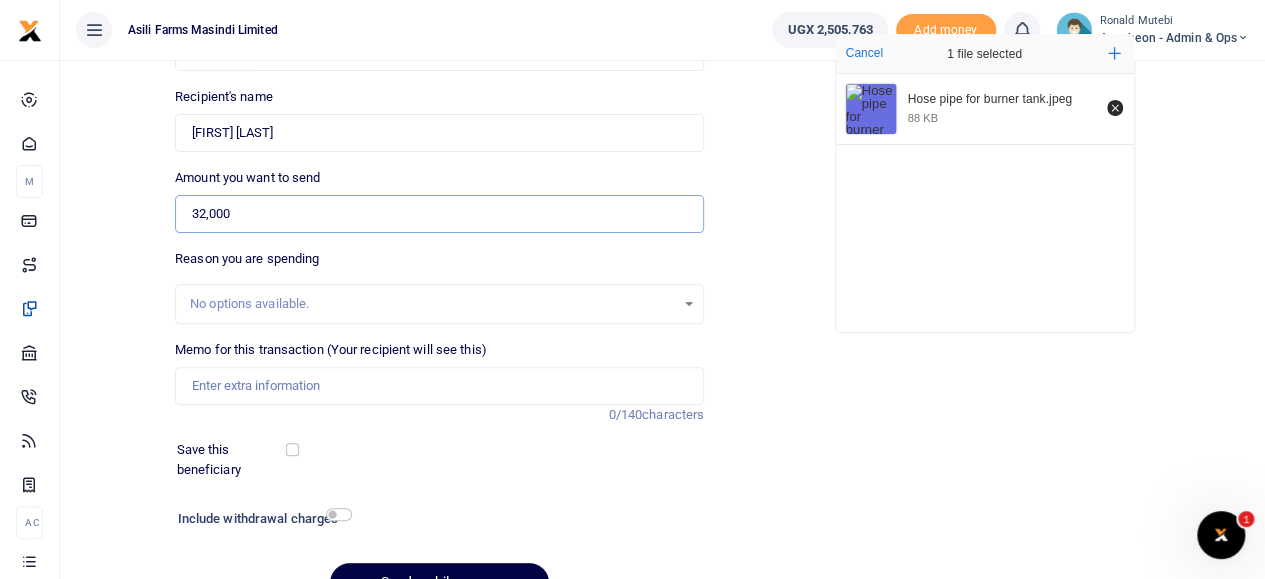 type on "32,000" 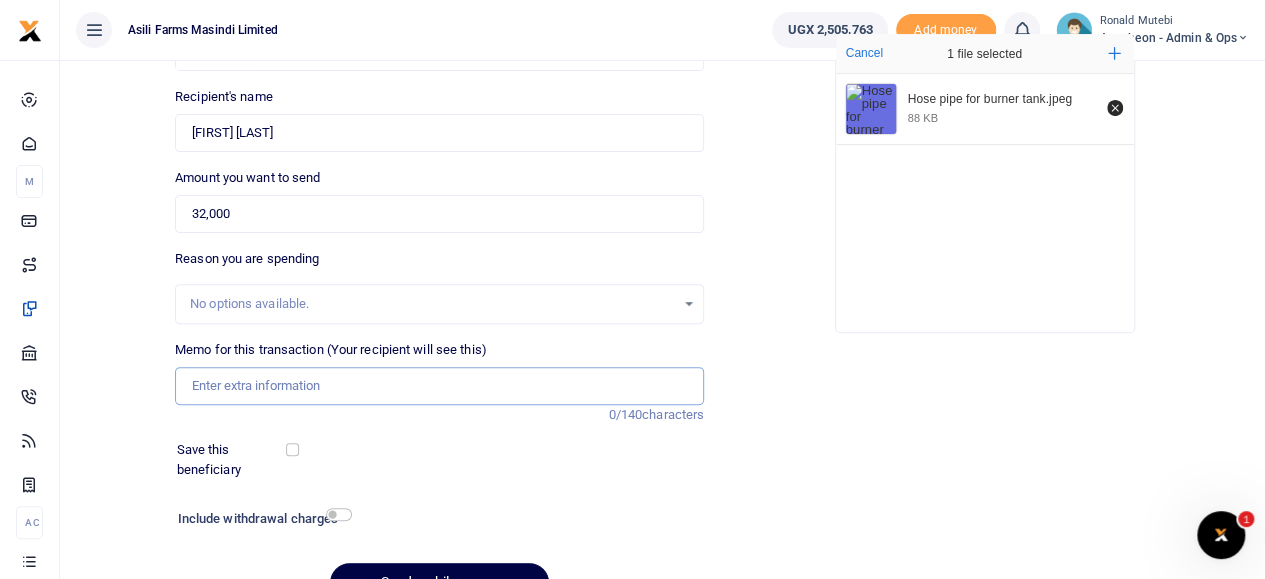 click on "Memo for this transaction (Your recipient will see this)" at bounding box center (439, 386) 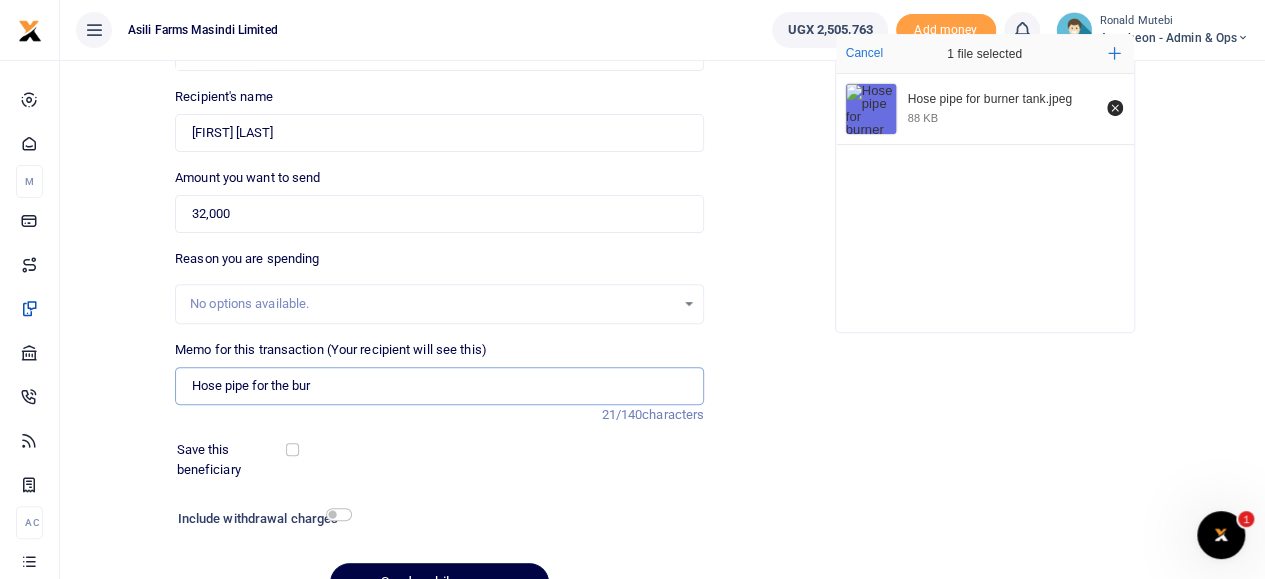 type on "Hose pipe for the bur" 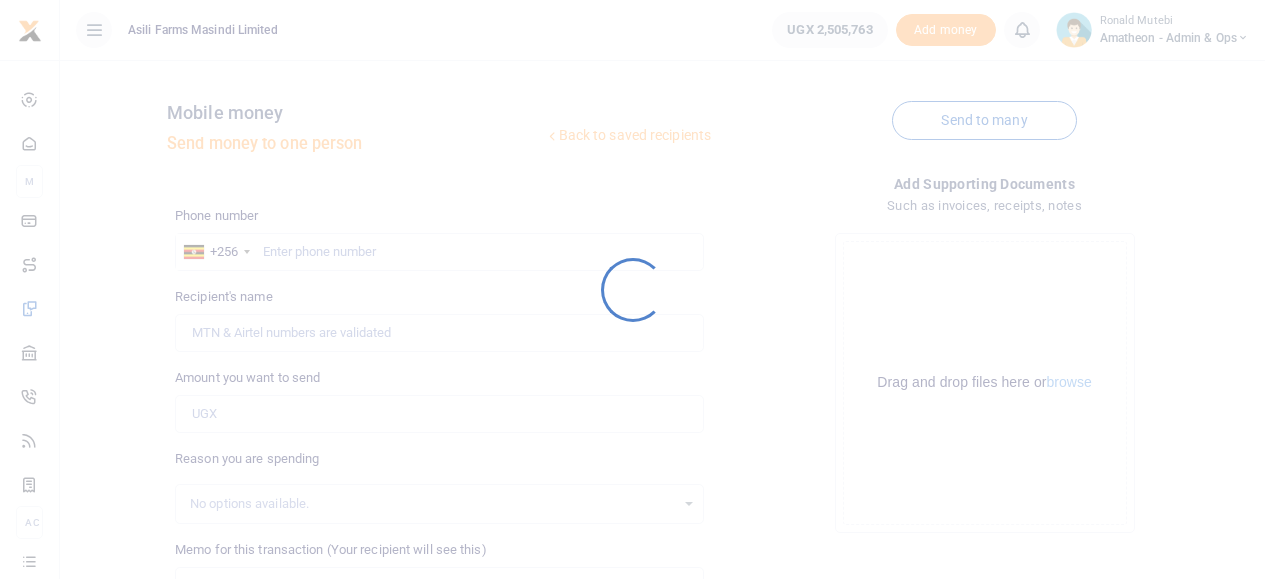 scroll, scrollTop: 0, scrollLeft: 0, axis: both 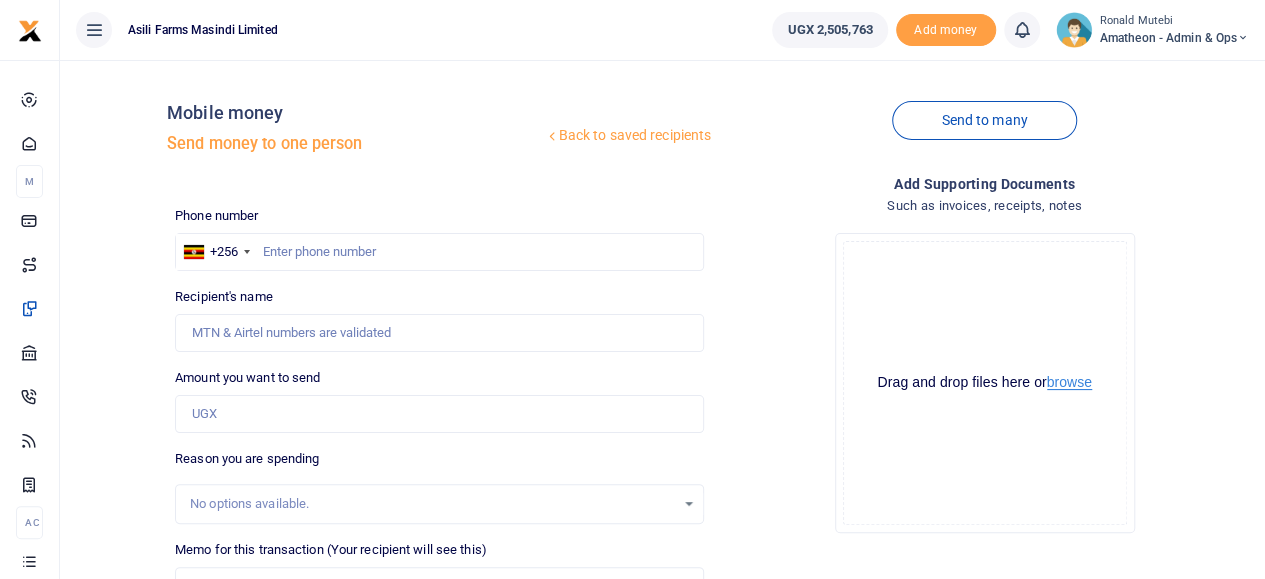 click on "browse" at bounding box center (1069, 382) 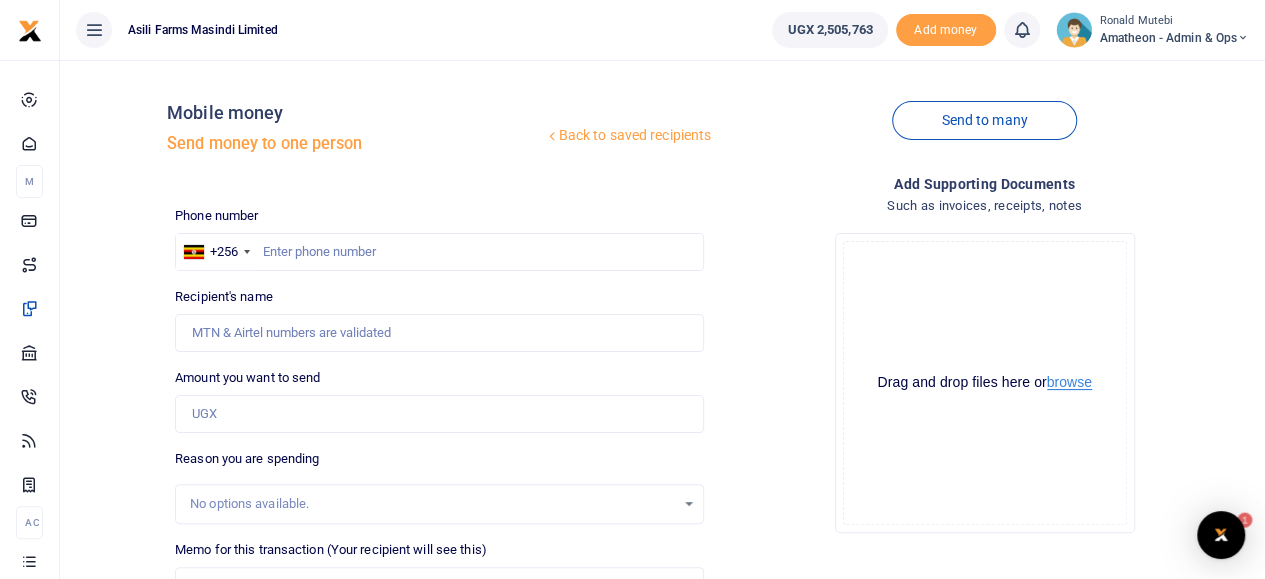 scroll, scrollTop: 0, scrollLeft: 0, axis: both 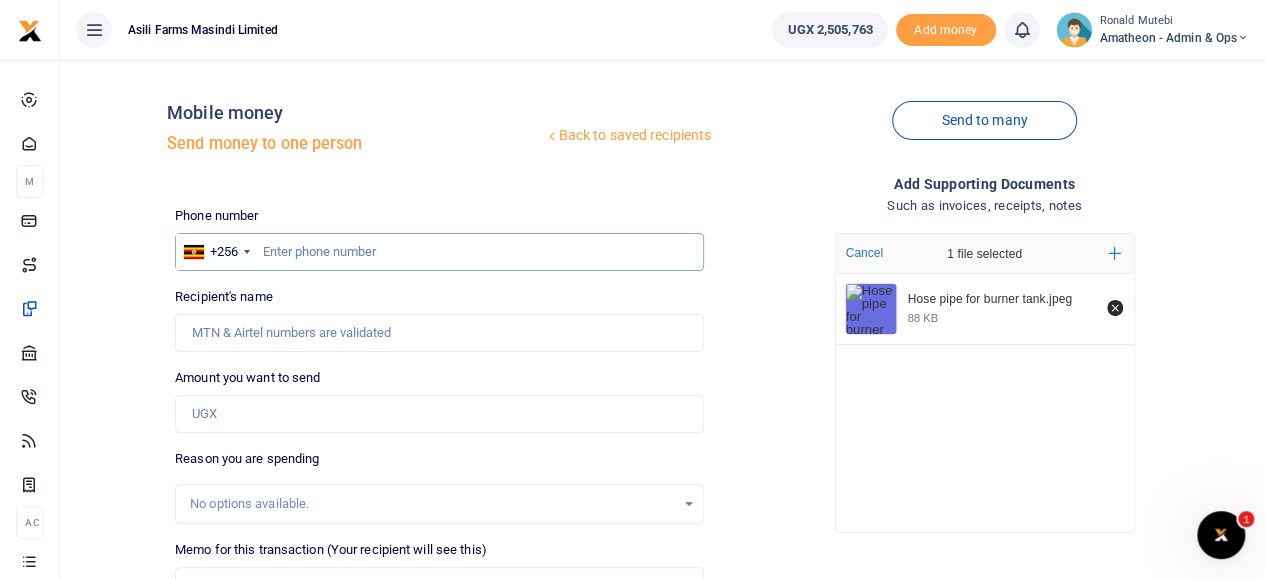 click at bounding box center [439, 252] 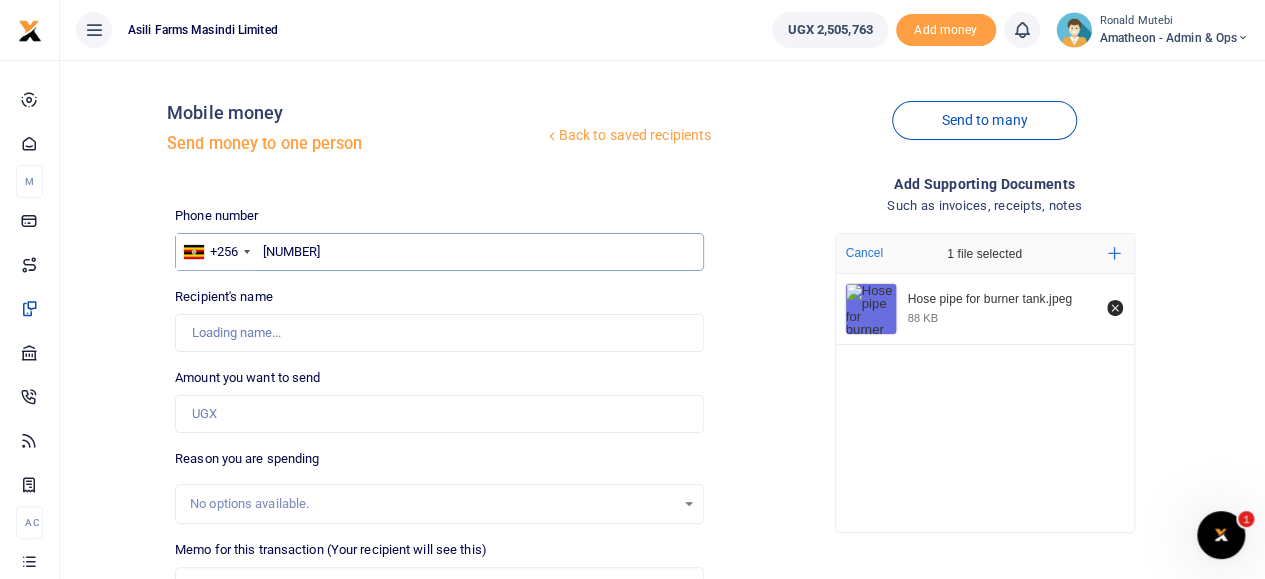 type on "Christopher Akugizibwe" 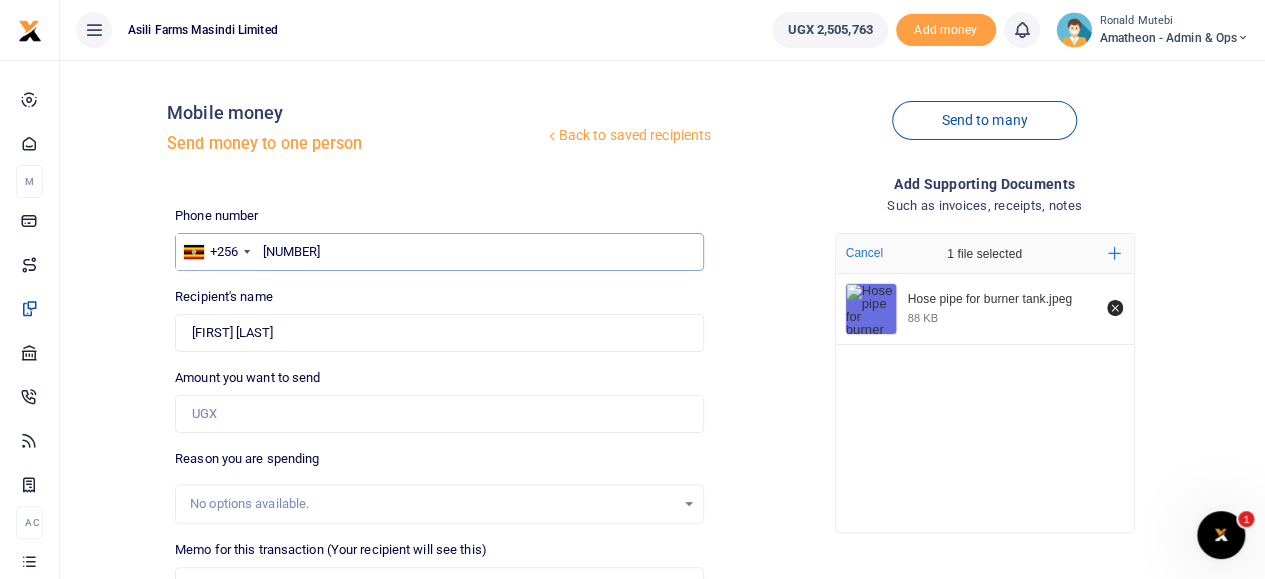 type on "779215998" 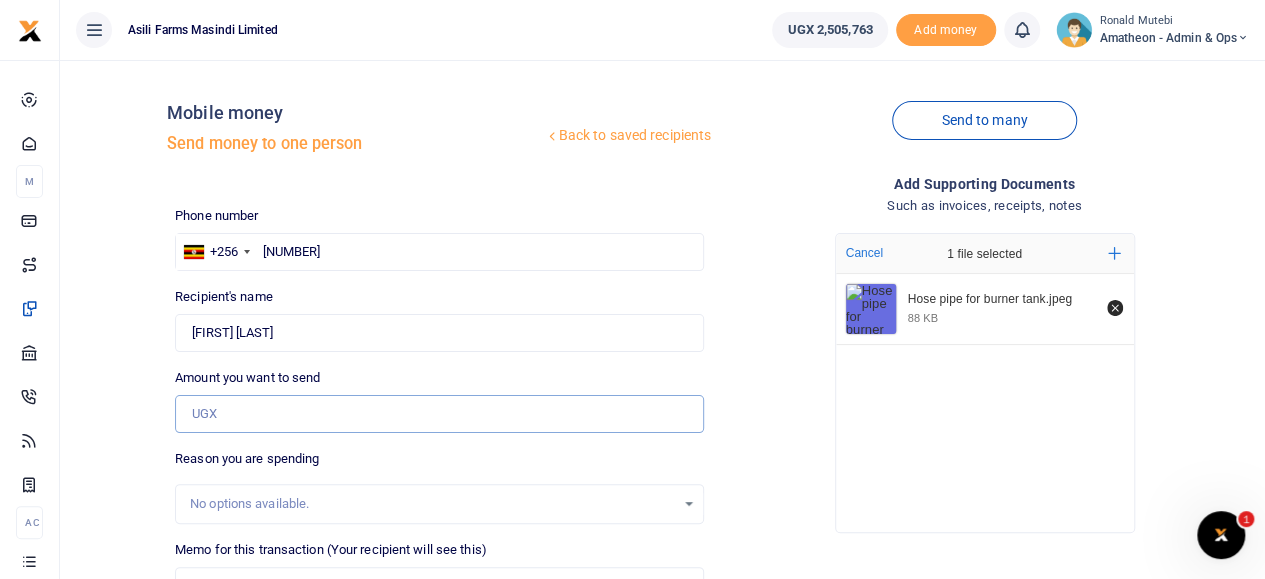 click on "Amount you want to send" at bounding box center (439, 414) 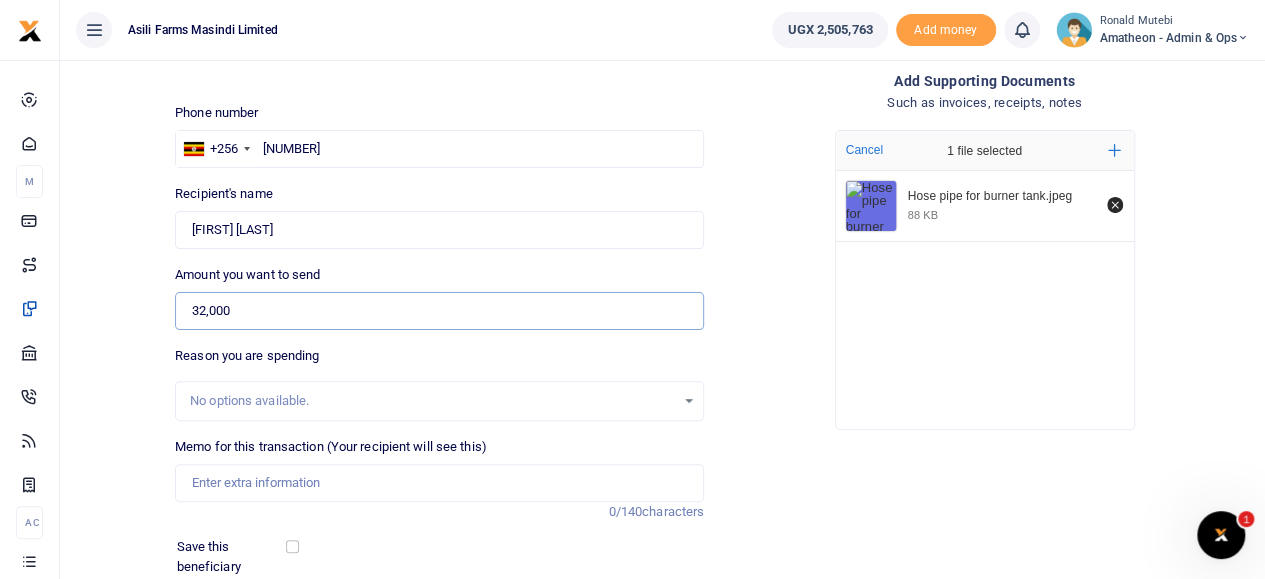 scroll, scrollTop: 200, scrollLeft: 0, axis: vertical 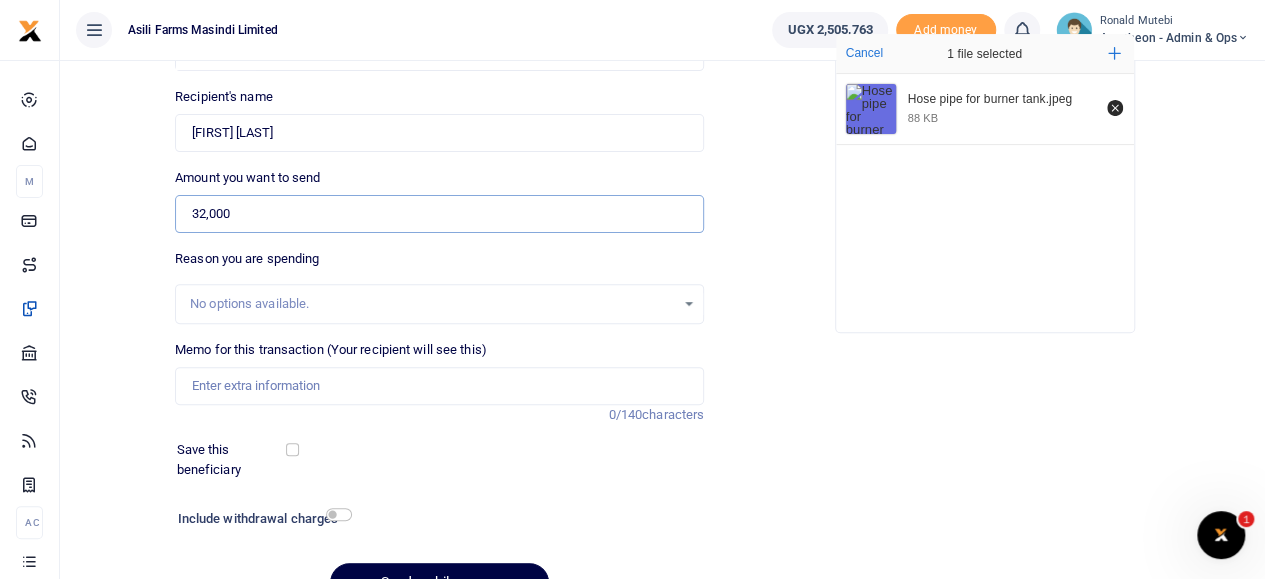 type on "32,000" 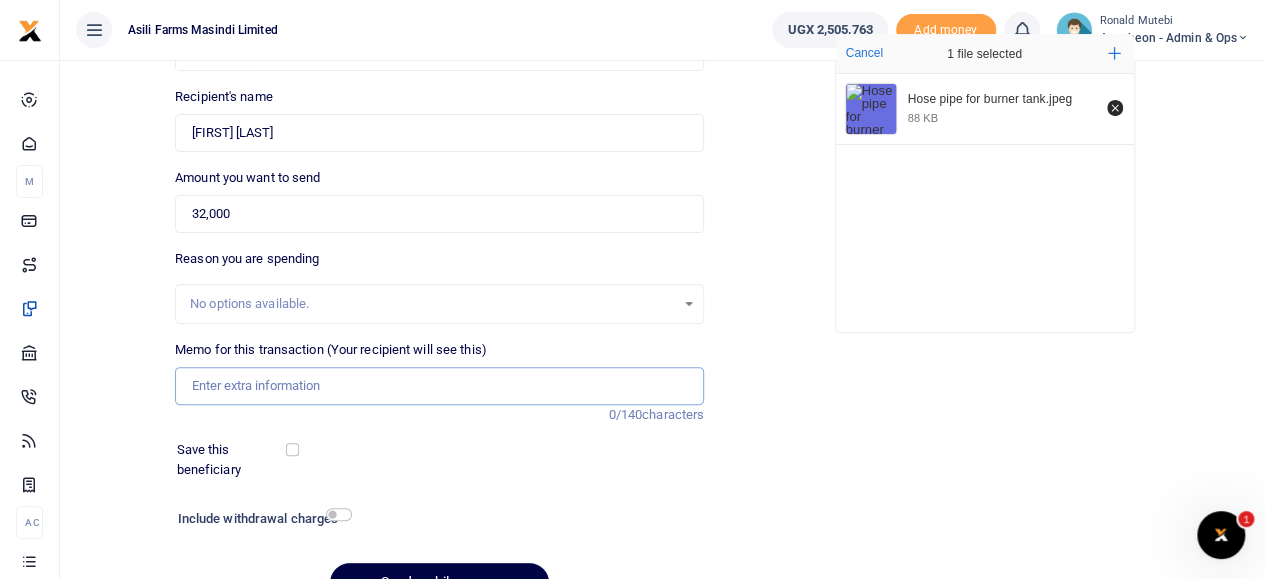 click on "Memo for this transaction (Your recipient will see this)" at bounding box center [439, 386] 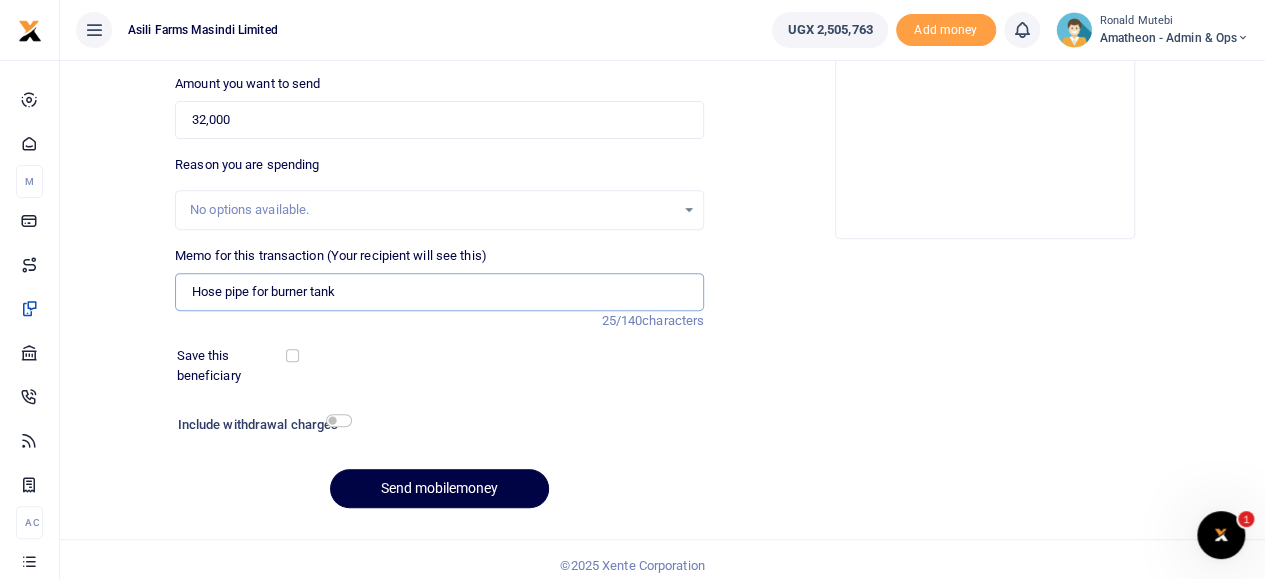 scroll, scrollTop: 304, scrollLeft: 0, axis: vertical 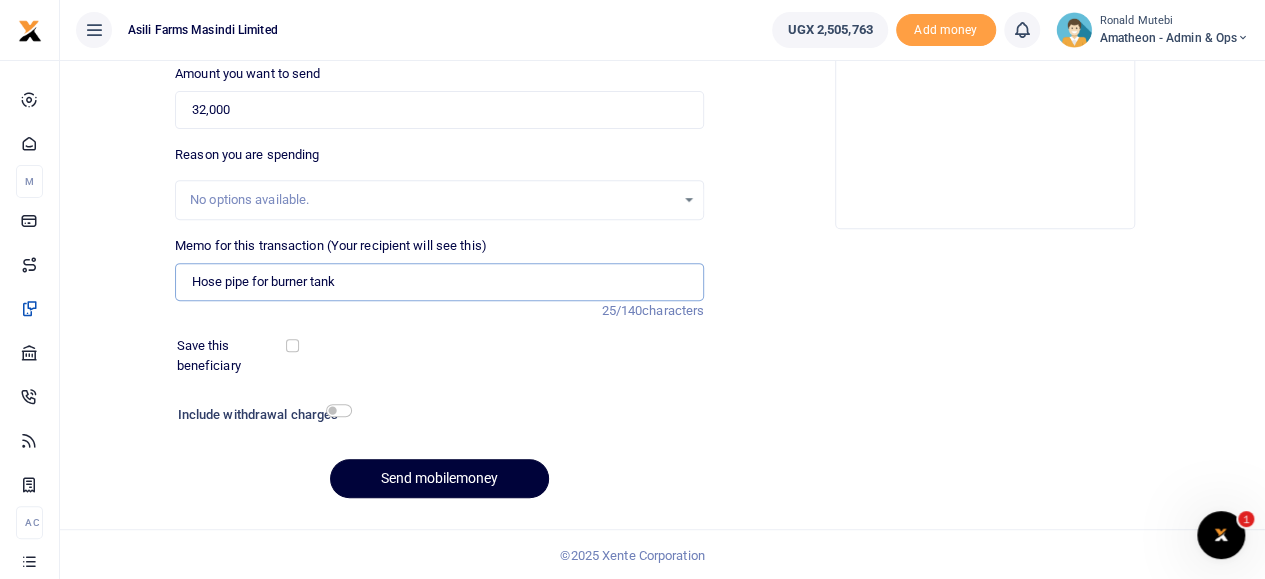 type on "Hose pipe for burner tank" 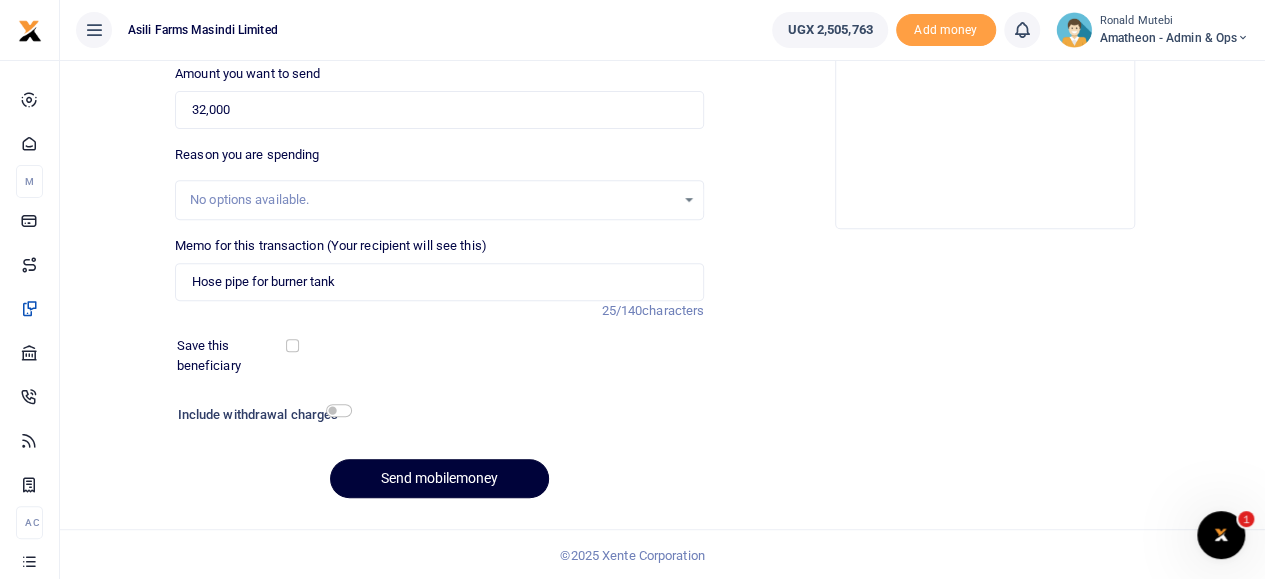 click on "Send mobilemoney" at bounding box center (439, 478) 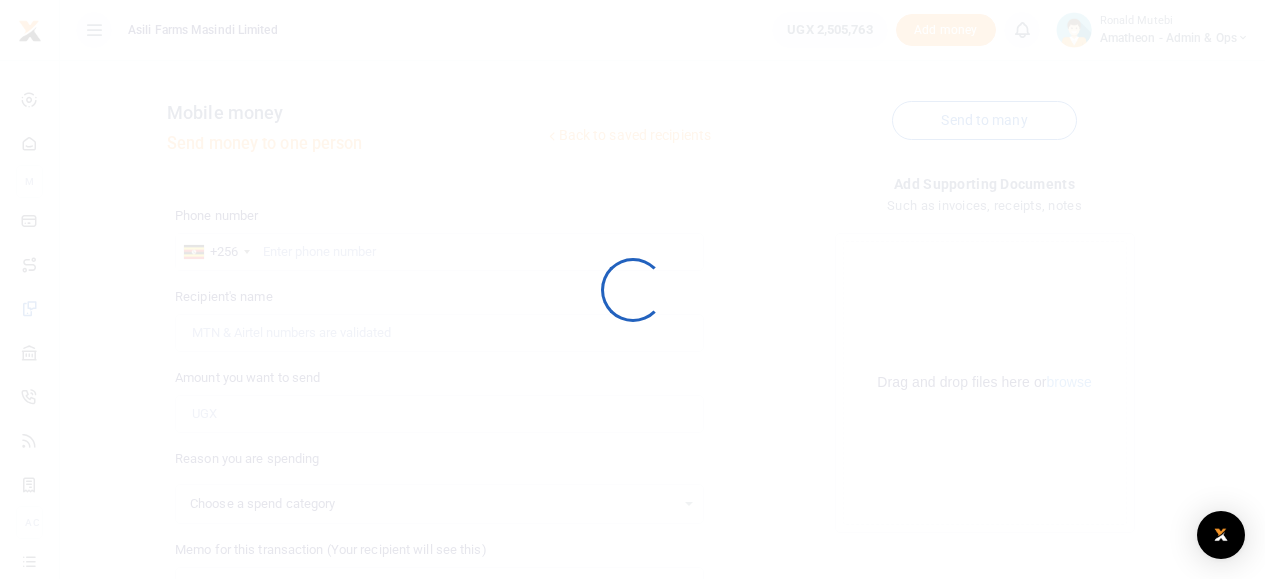 select 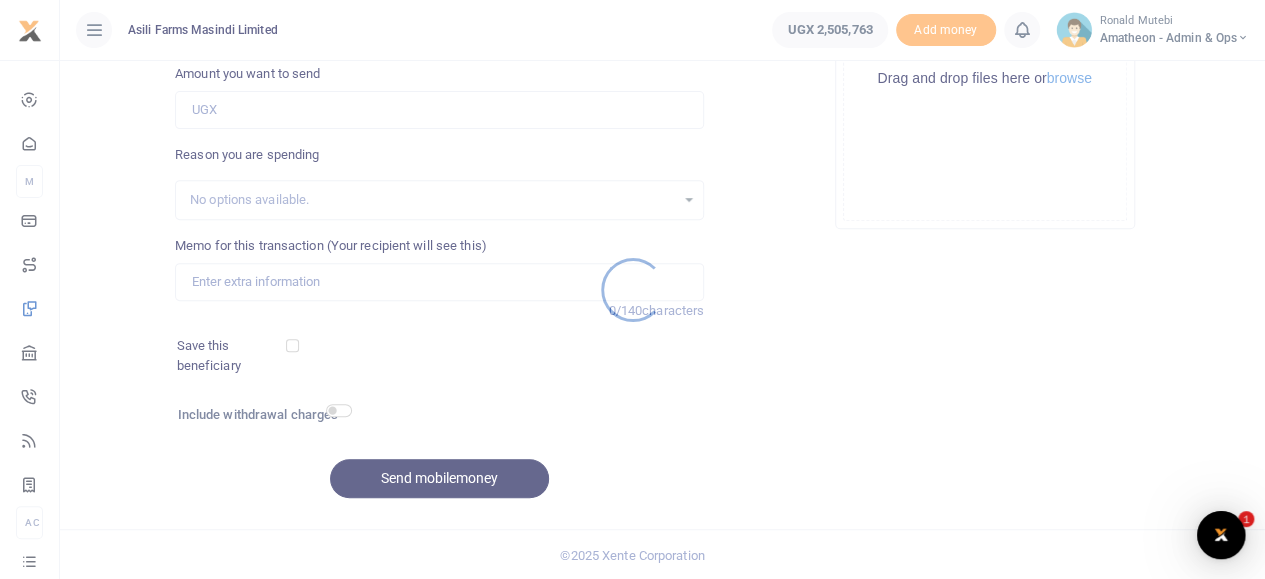 scroll, scrollTop: 0, scrollLeft: 0, axis: both 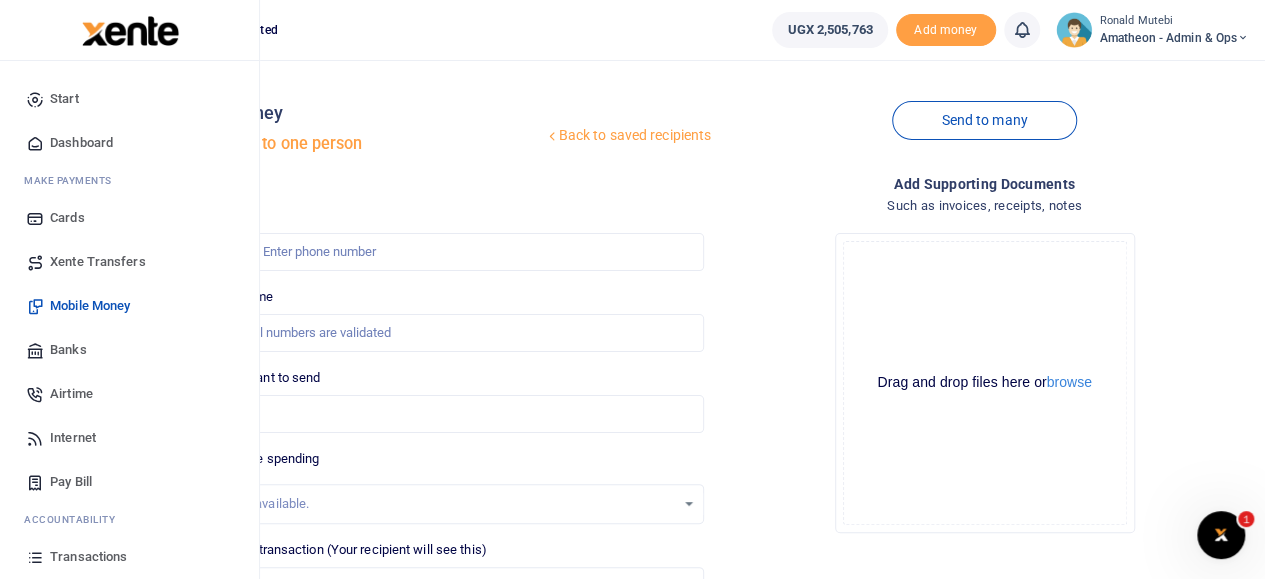 click on "Transactions" at bounding box center (88, 557) 